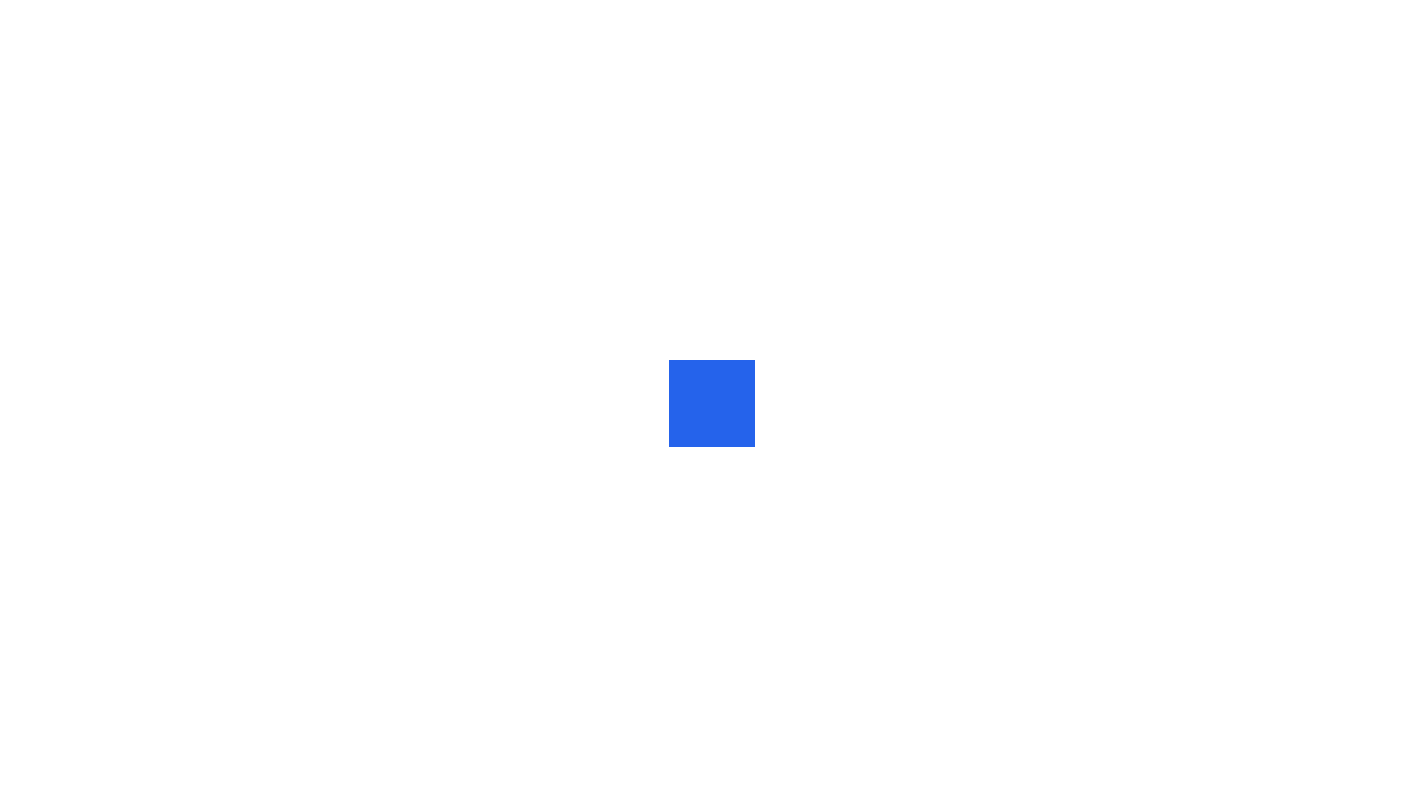 scroll, scrollTop: 0, scrollLeft: 0, axis: both 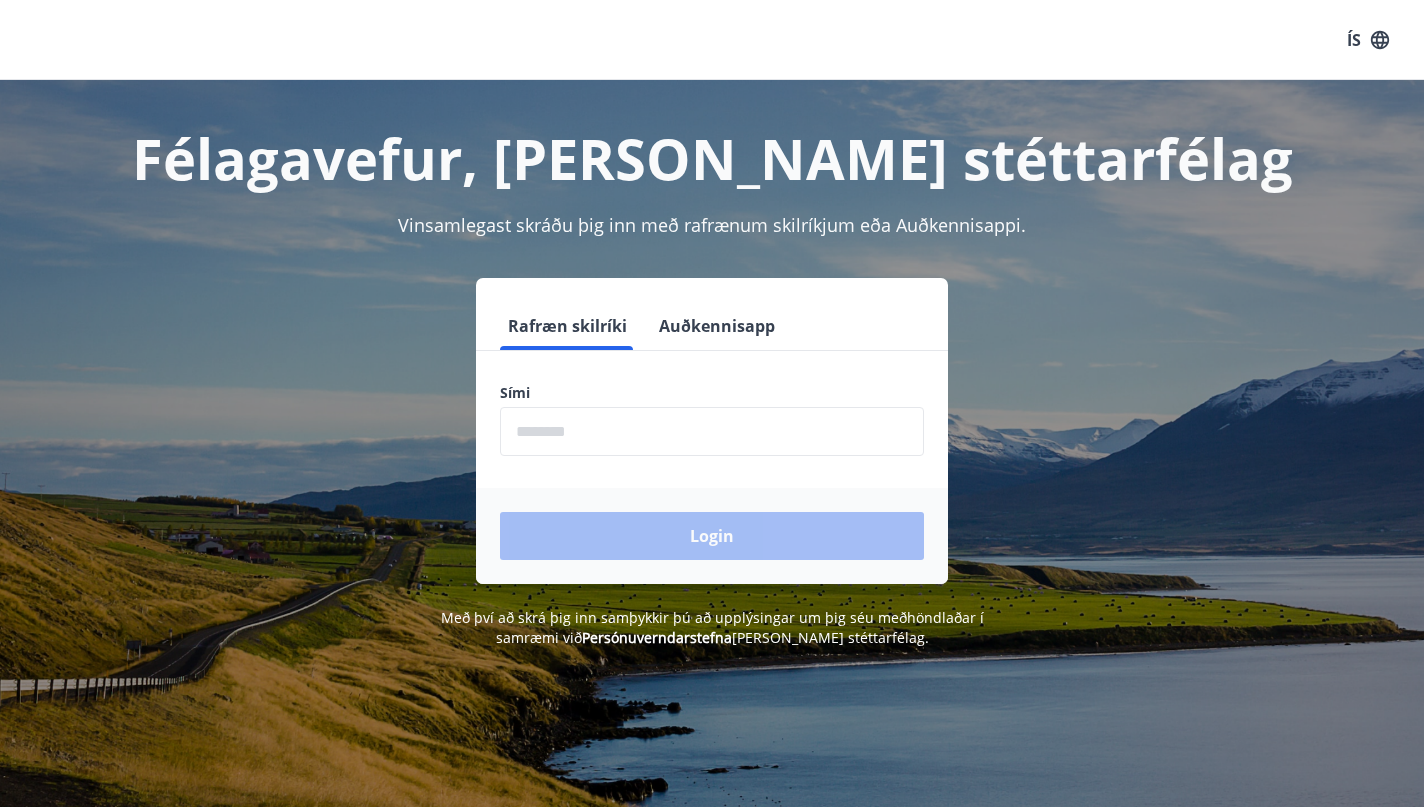 click at bounding box center [712, 431] 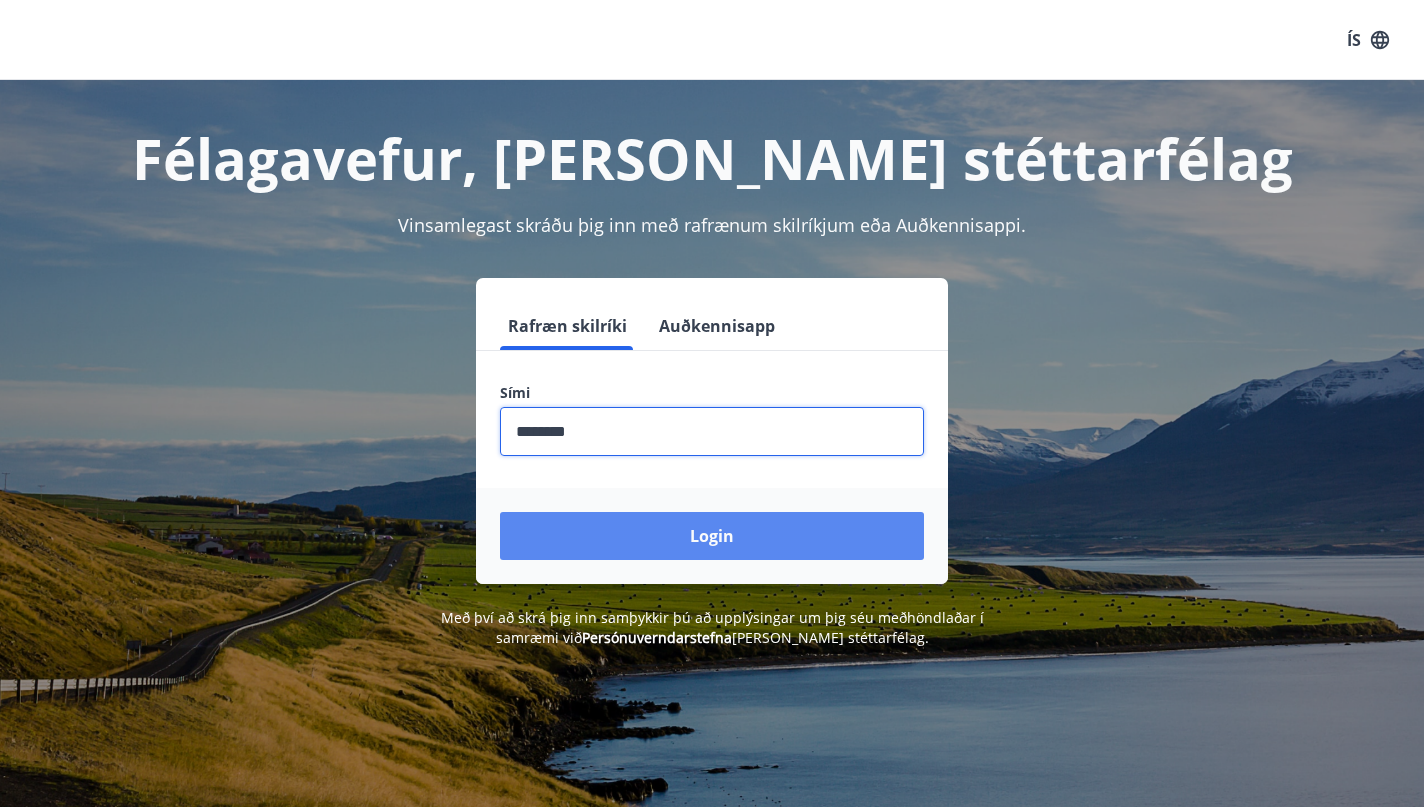 type on "********" 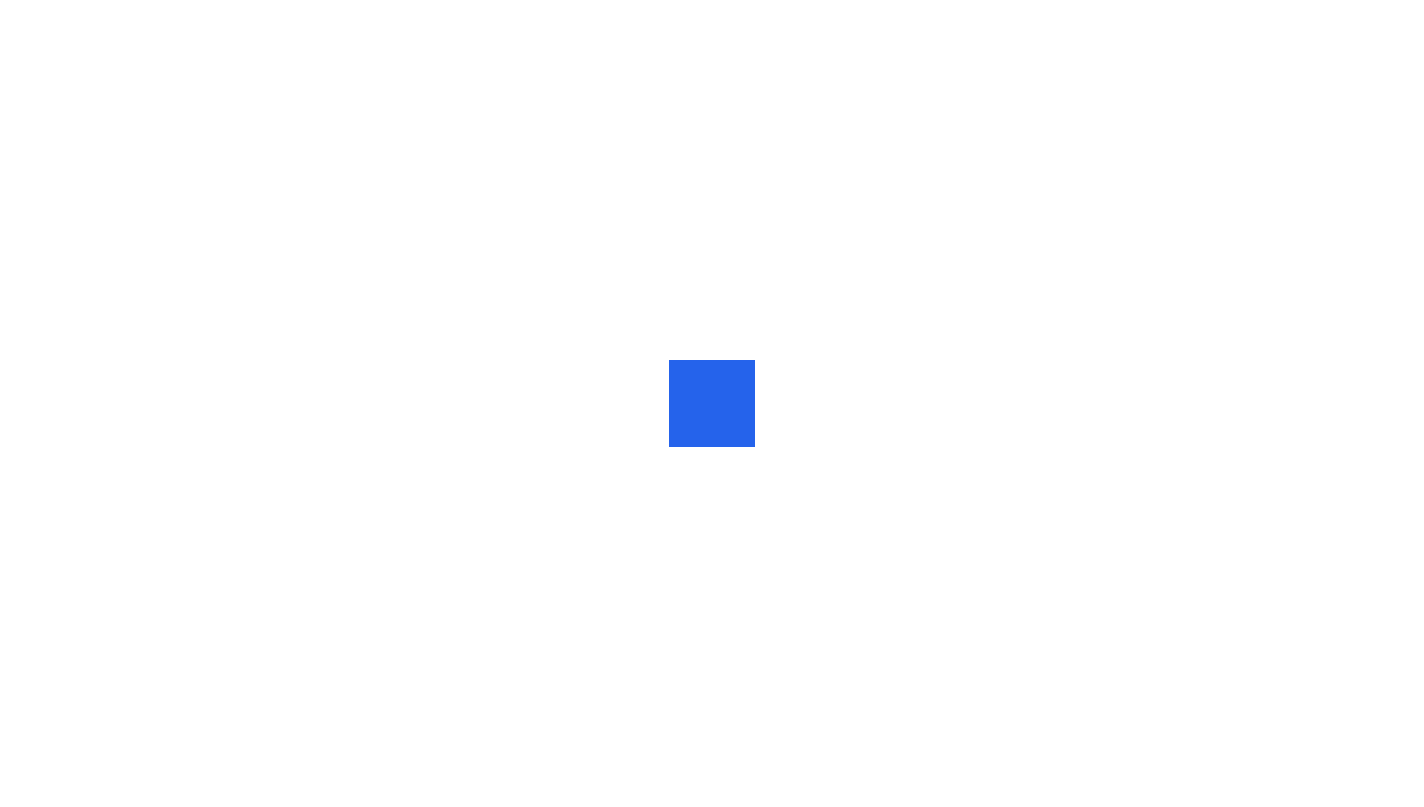 scroll, scrollTop: 0, scrollLeft: 0, axis: both 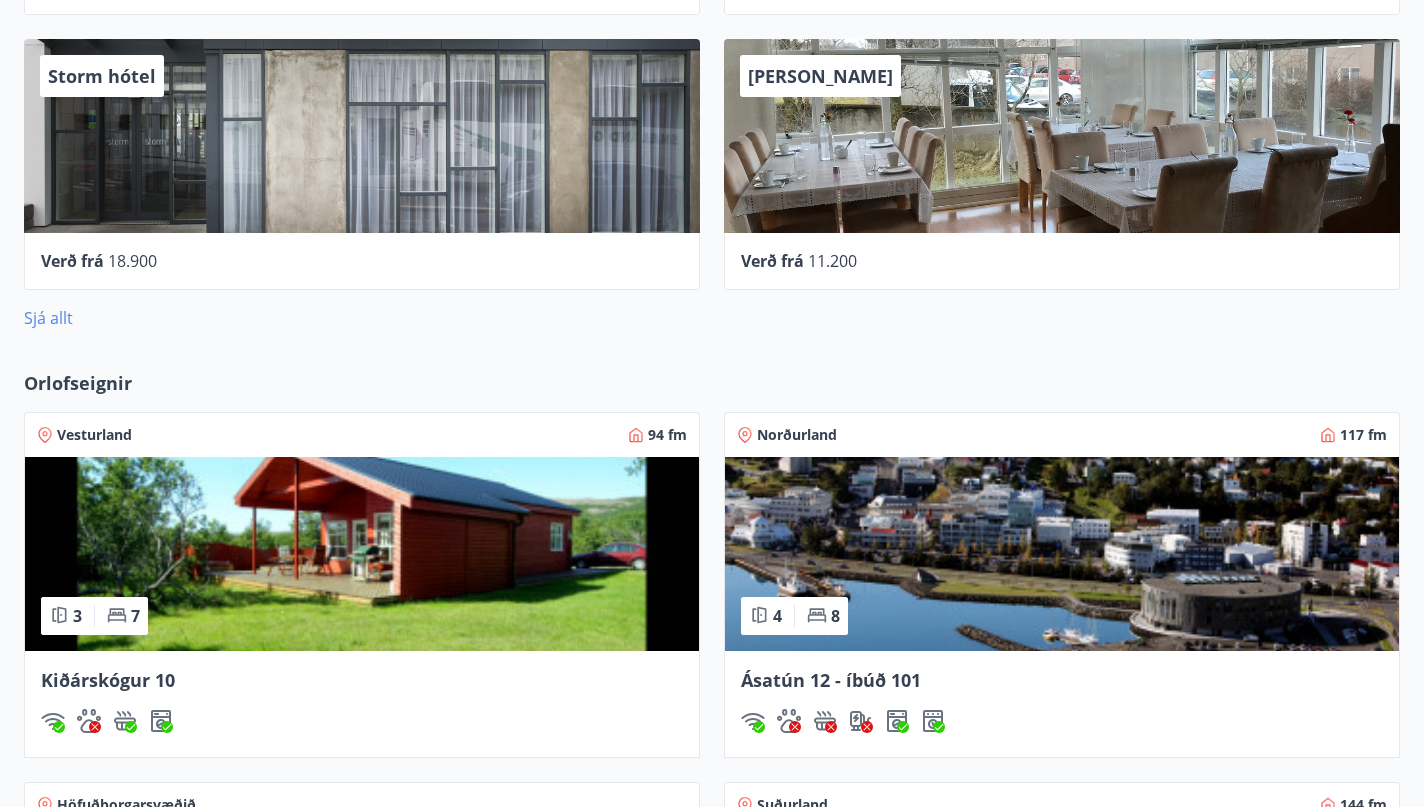 click on "Sjá allt" at bounding box center (48, 318) 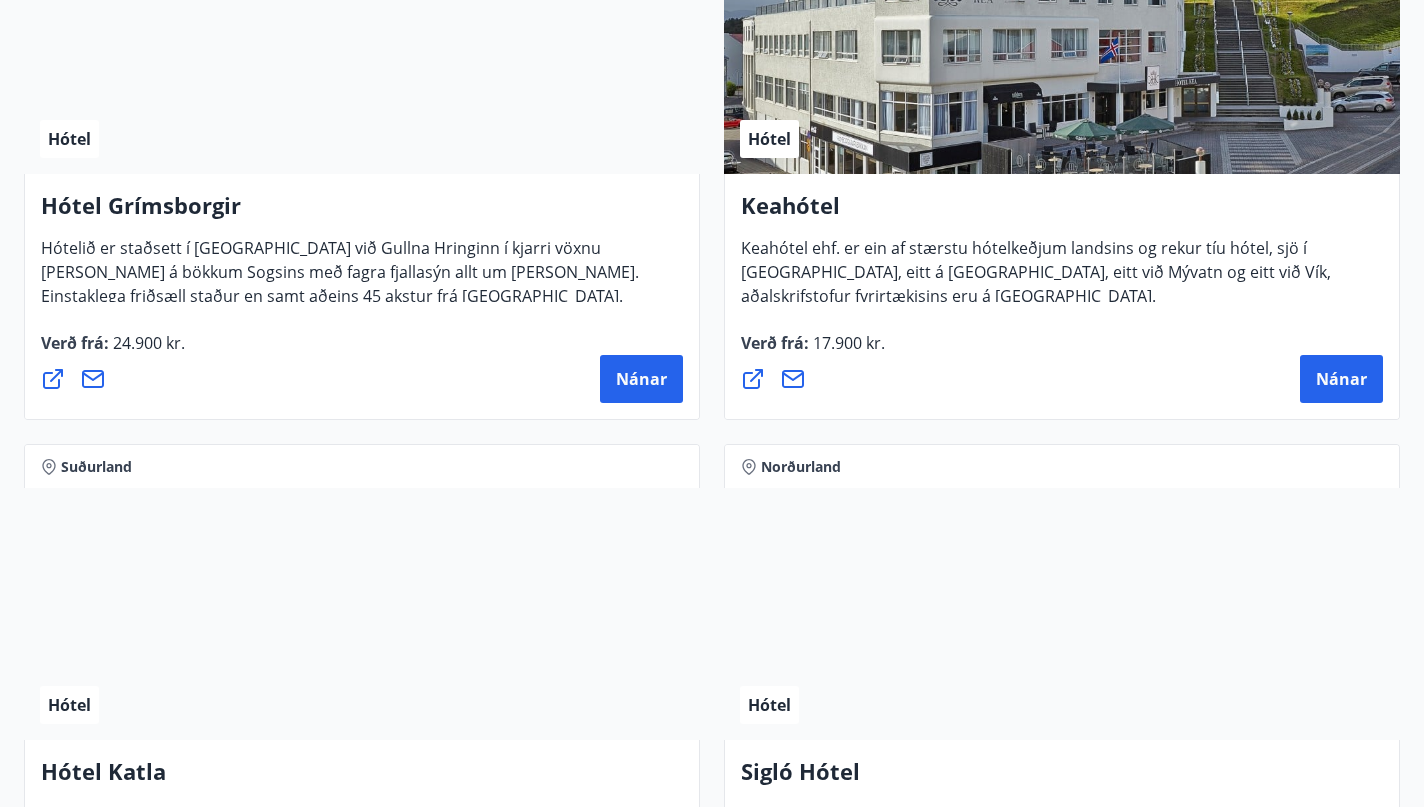 scroll, scrollTop: 1773, scrollLeft: 0, axis: vertical 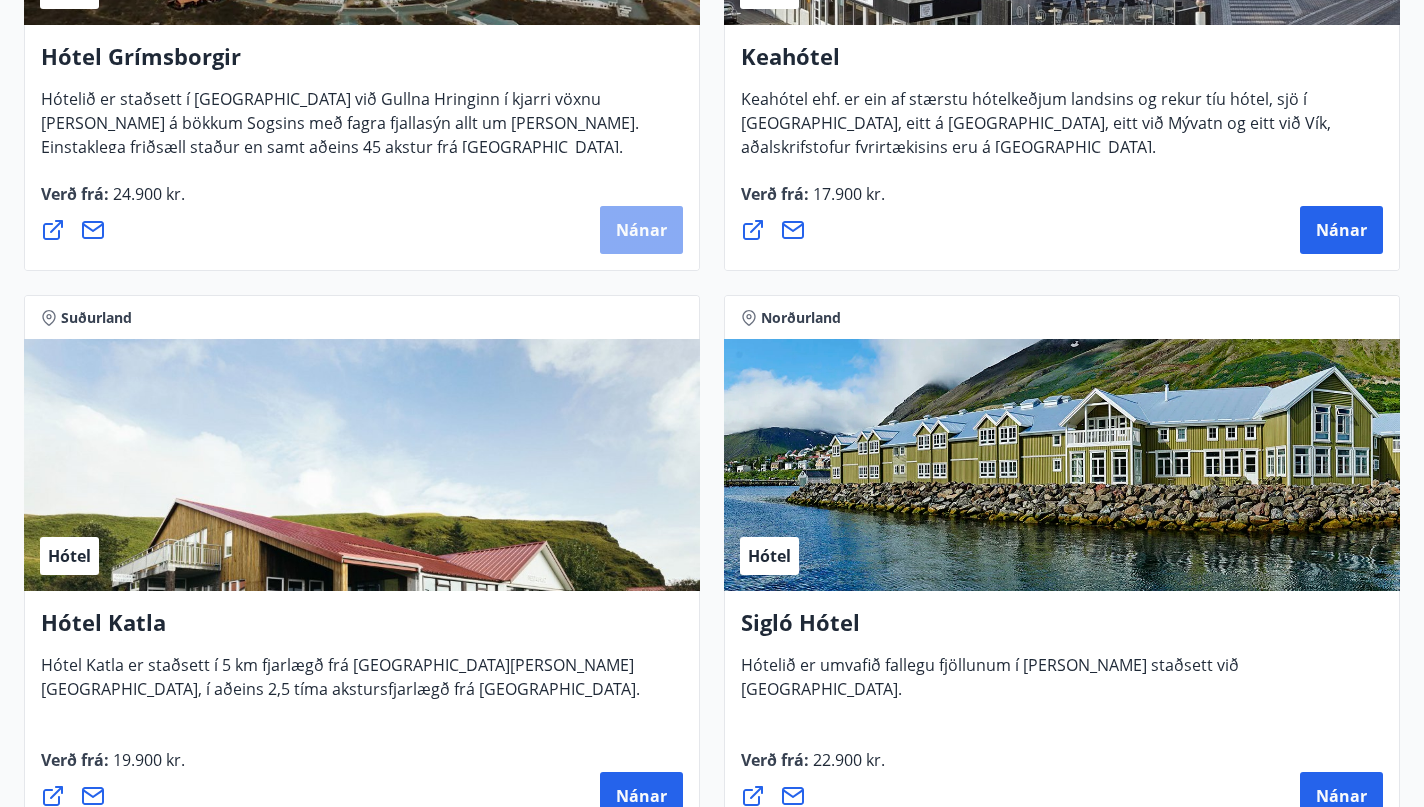 click on "Nánar" at bounding box center (641, 230) 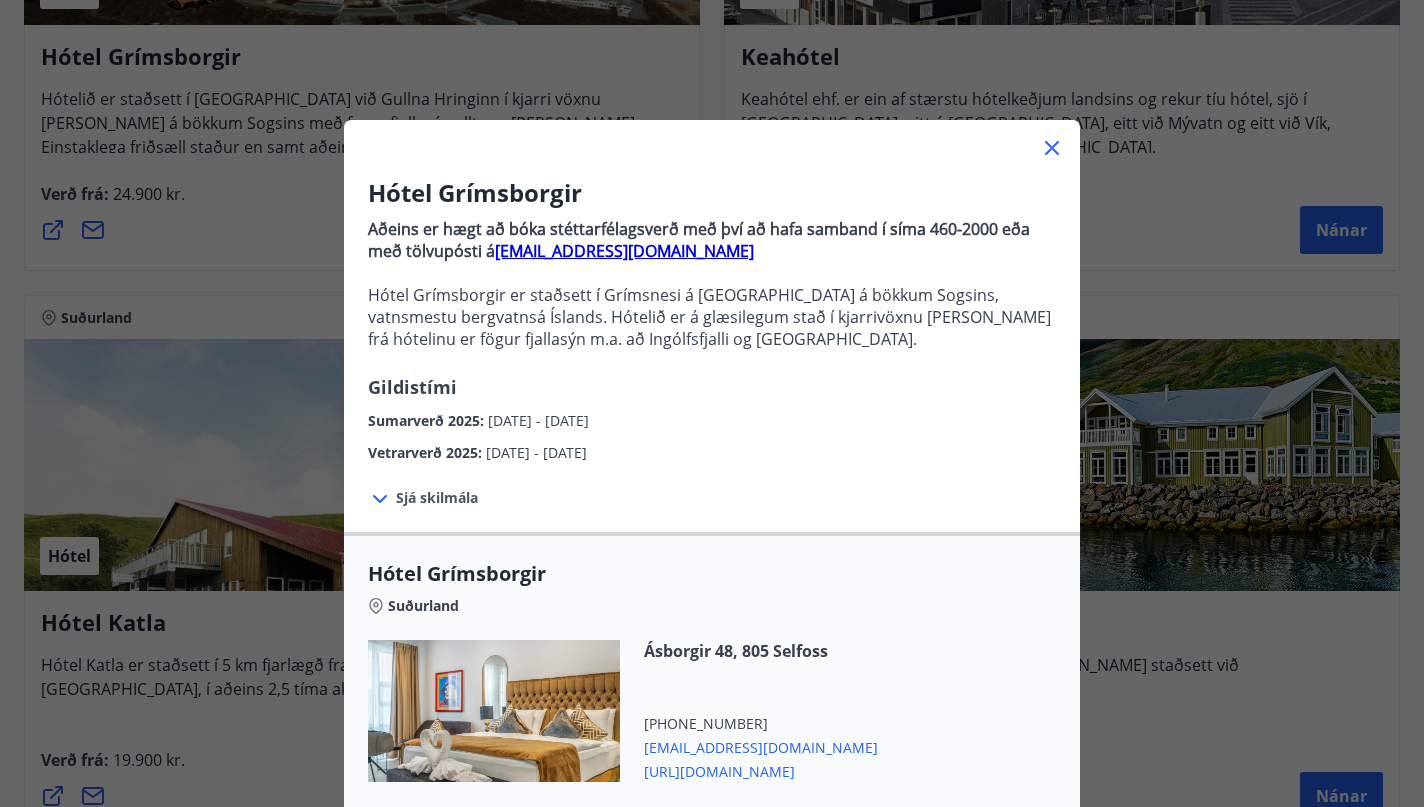 click on "Sjá skilmála" at bounding box center (437, 498) 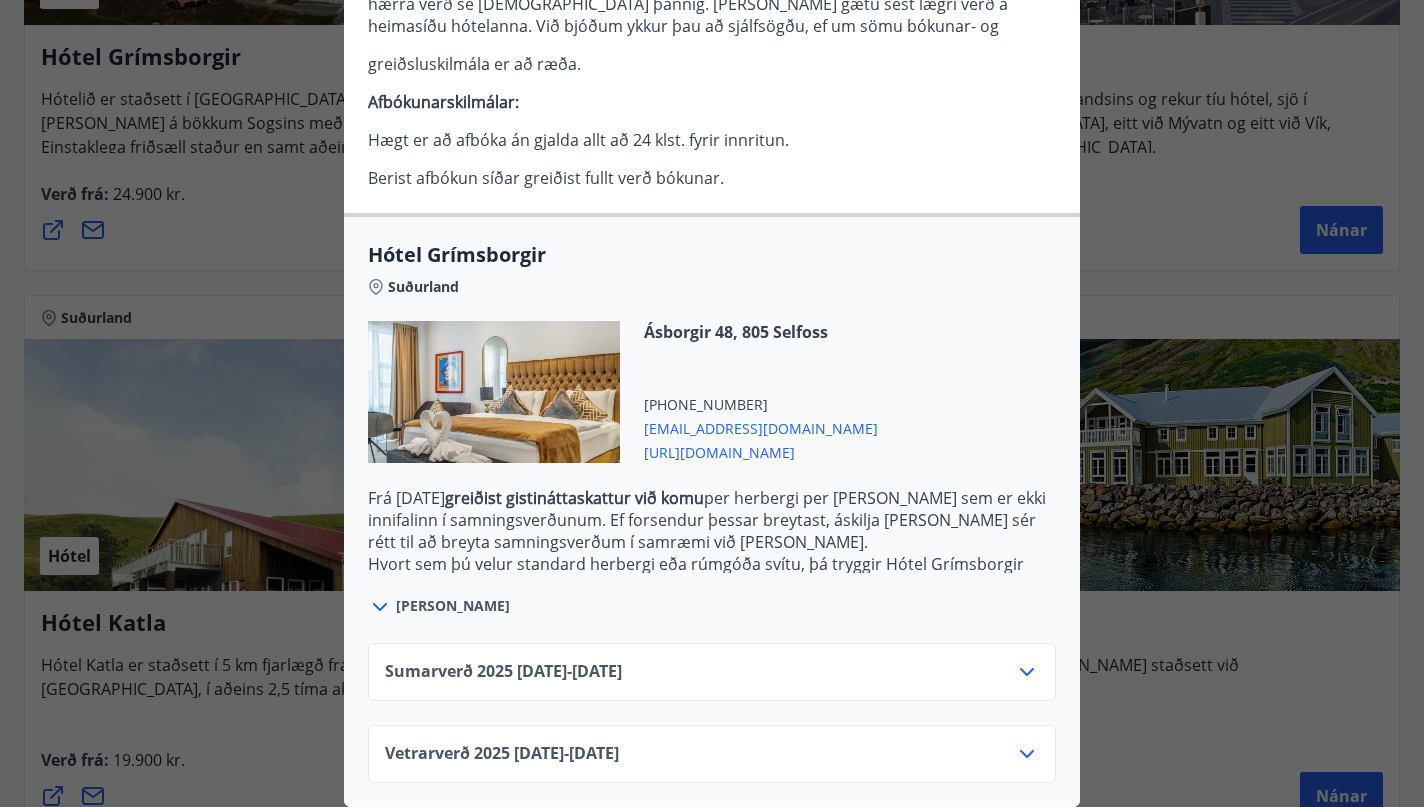scroll, scrollTop: 553, scrollLeft: 0, axis: vertical 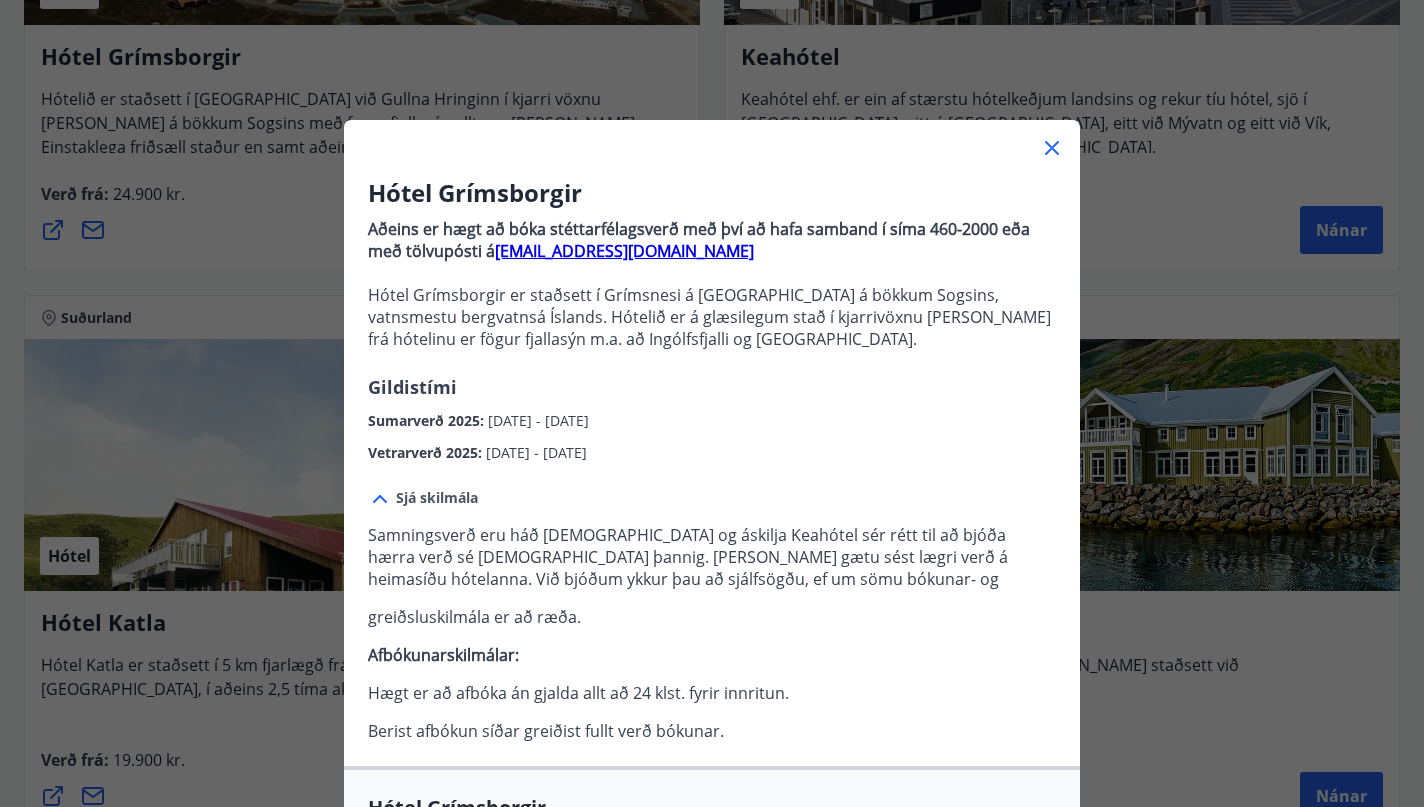 click on "Hótel Grímsborgir Aðeins er hægt að bóka stéttarfélagsverð með því að hafa samband í síma 460-2000 eða með tölvupósti á  [EMAIL_ADDRESS][DOMAIN_NAME]
Hótel Grímsborgir er staðsett í [GEOGRAPHIC_DATA] á [GEOGRAPHIC_DATA] á bökkum Sogsins, vatnsmestu bergvatnsá Íslands. Hótelið er á glæsilegum stað í kjarrivöxnu [PERSON_NAME] frá hótelinu er fögur fjallasýn m.a. að Ingólfsfjalli og [GEOGRAPHIC_DATA].
Gildistími Sumarverð 2025 : [DATE] - [DATE] Vetrarverð 2025 : [DATE] - [DATE] Sjá skilmála Samningsverð eru háð bókunarstöðu og áskilja Keahótel sér rétt til að bjóða hærra verð sé bókunarstaða þannig. [PERSON_NAME] gætu sést lægri verð á heimasíðu hótelanna. Við bjóðum ykkur þau að sjálfsögðu, ef um sömu bókunar- og
greiðsluskilmála er að ræða.
Afbókunarskilmálar:
Hægt er að afbóka án gjalda allt að 24 klst. fyrir innritun.
Berist afbókun síðar greiðist fullt verð bókunar.
[PERSON_NAME] Suðurland [PHONE_NUMBER]" at bounding box center (712, 403) 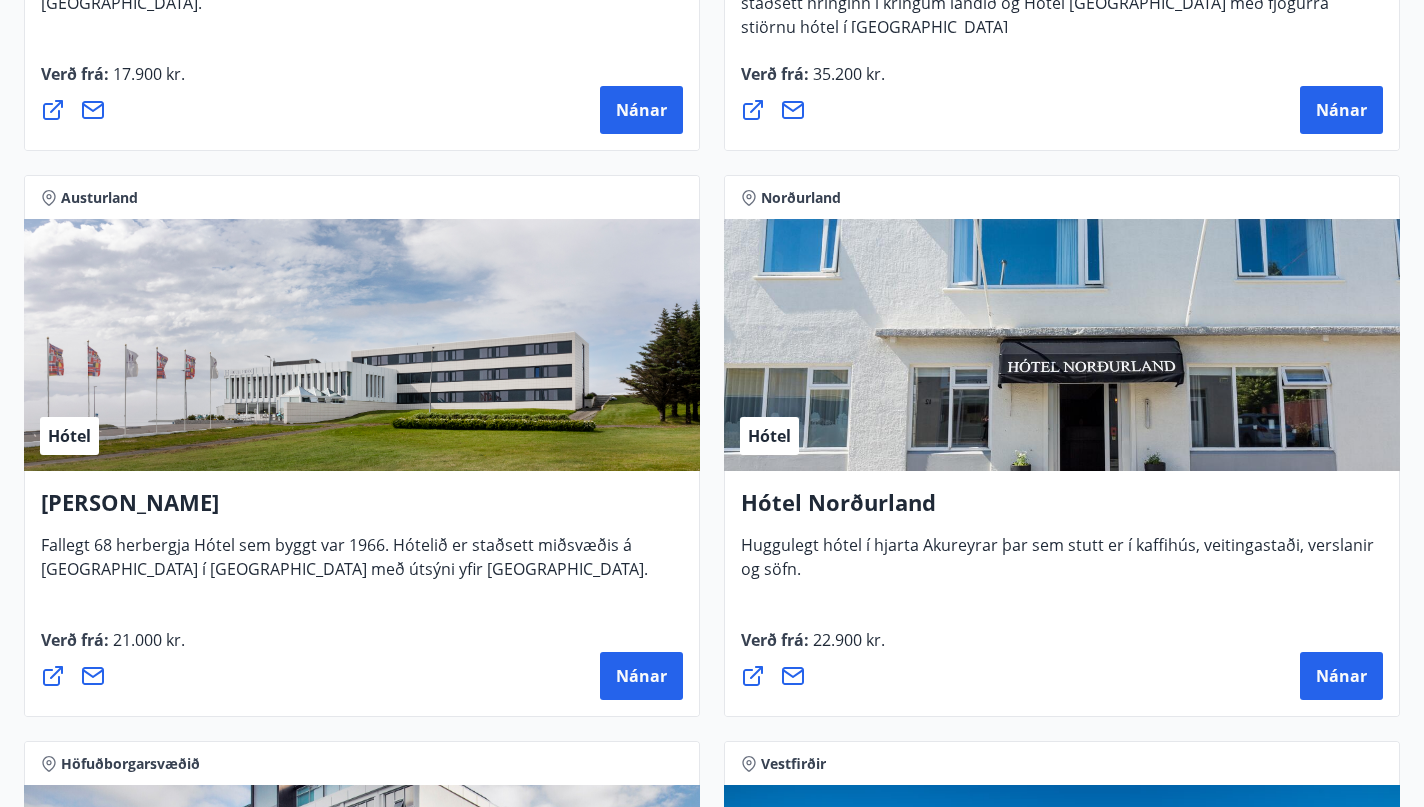 scroll, scrollTop: 4158, scrollLeft: 0, axis: vertical 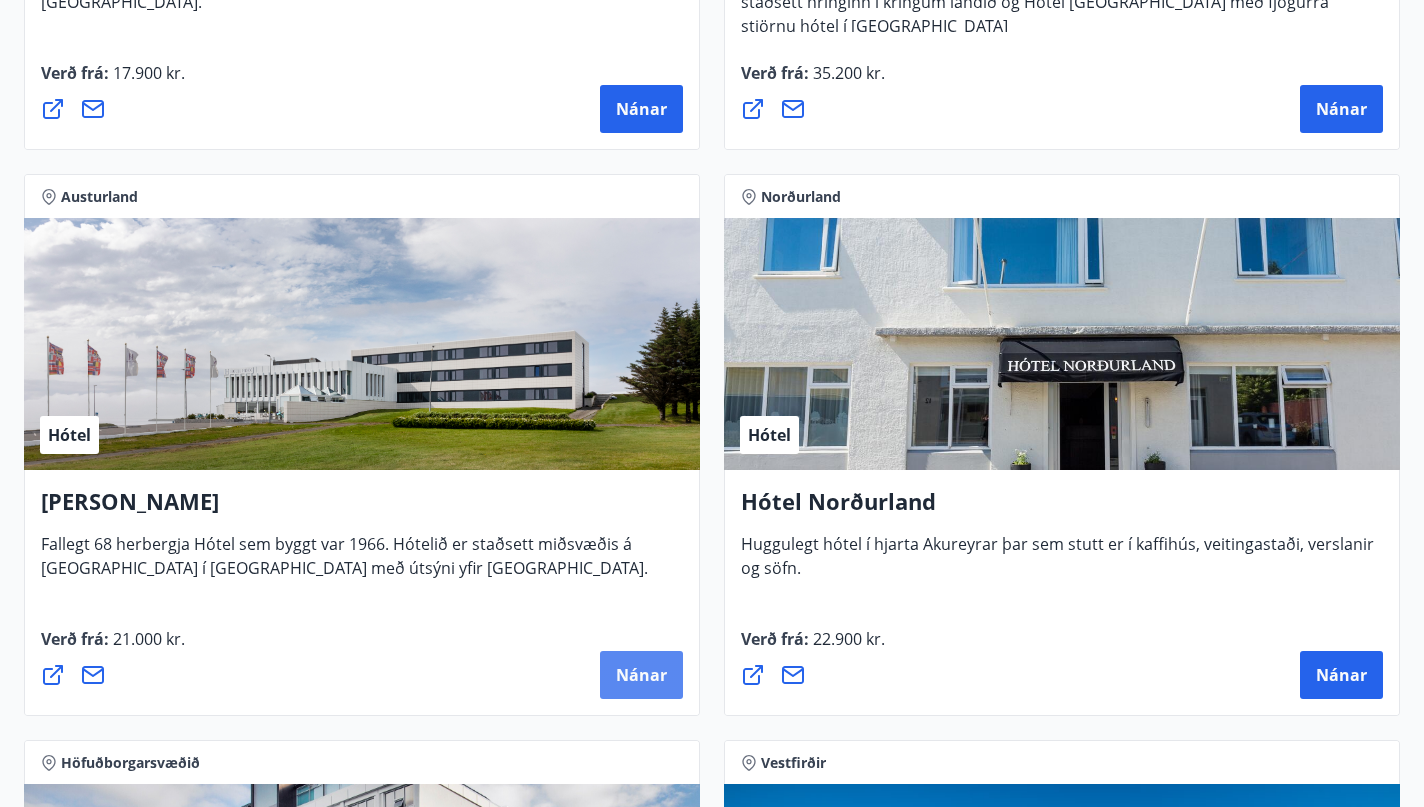 click on "Nánar" at bounding box center (641, 675) 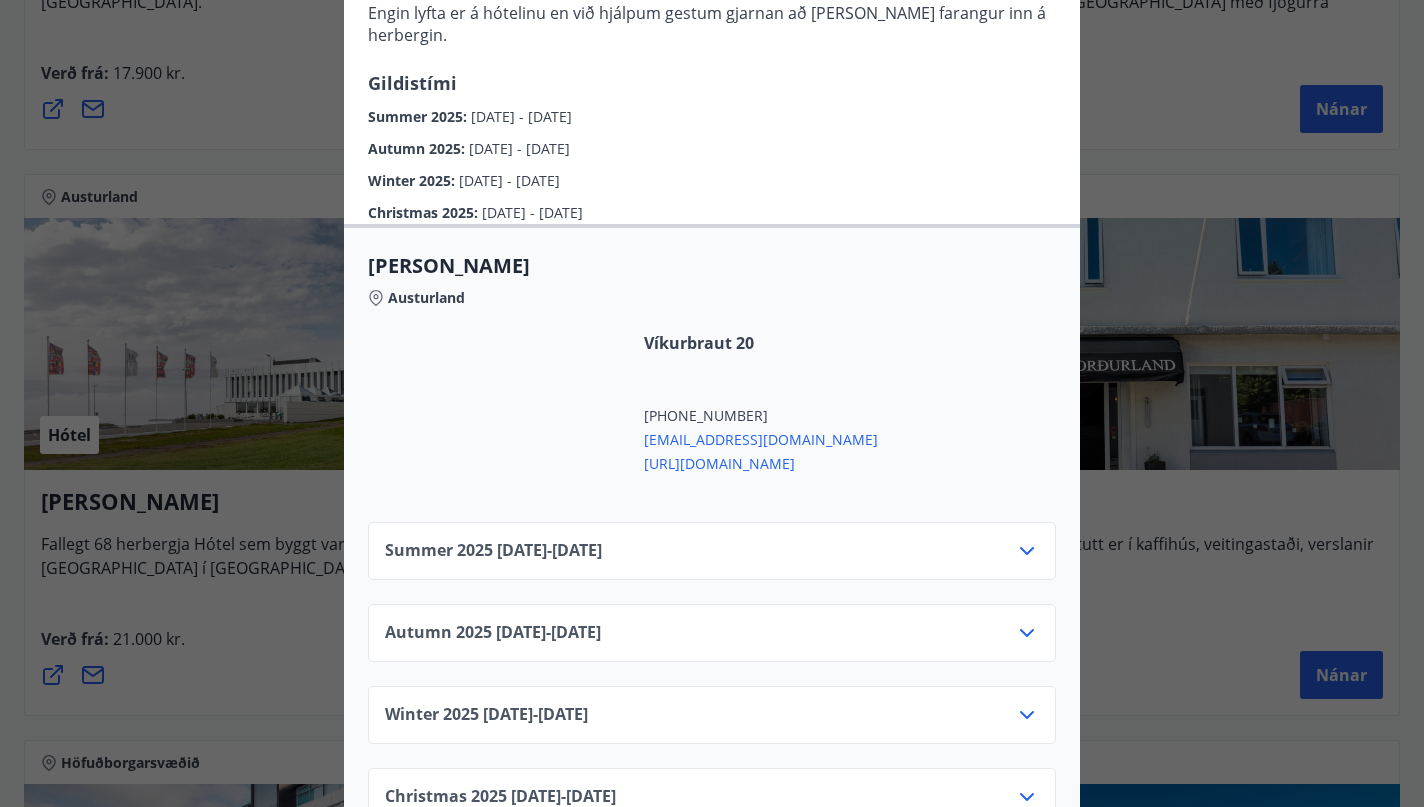 scroll, scrollTop: 611, scrollLeft: 0, axis: vertical 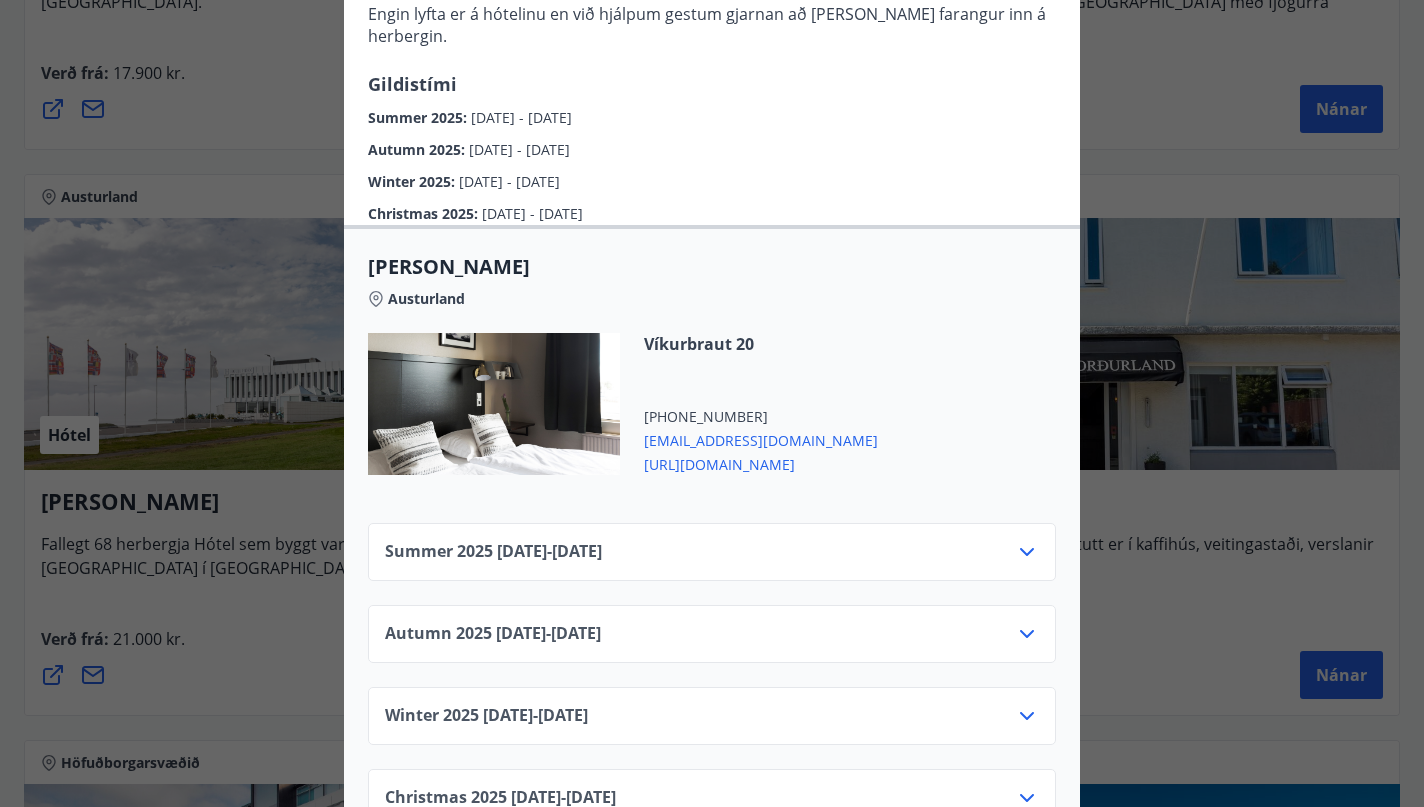 click on "Summer [PHONE_NUMBER][DATE]  -  [DATE]" at bounding box center [712, 560] 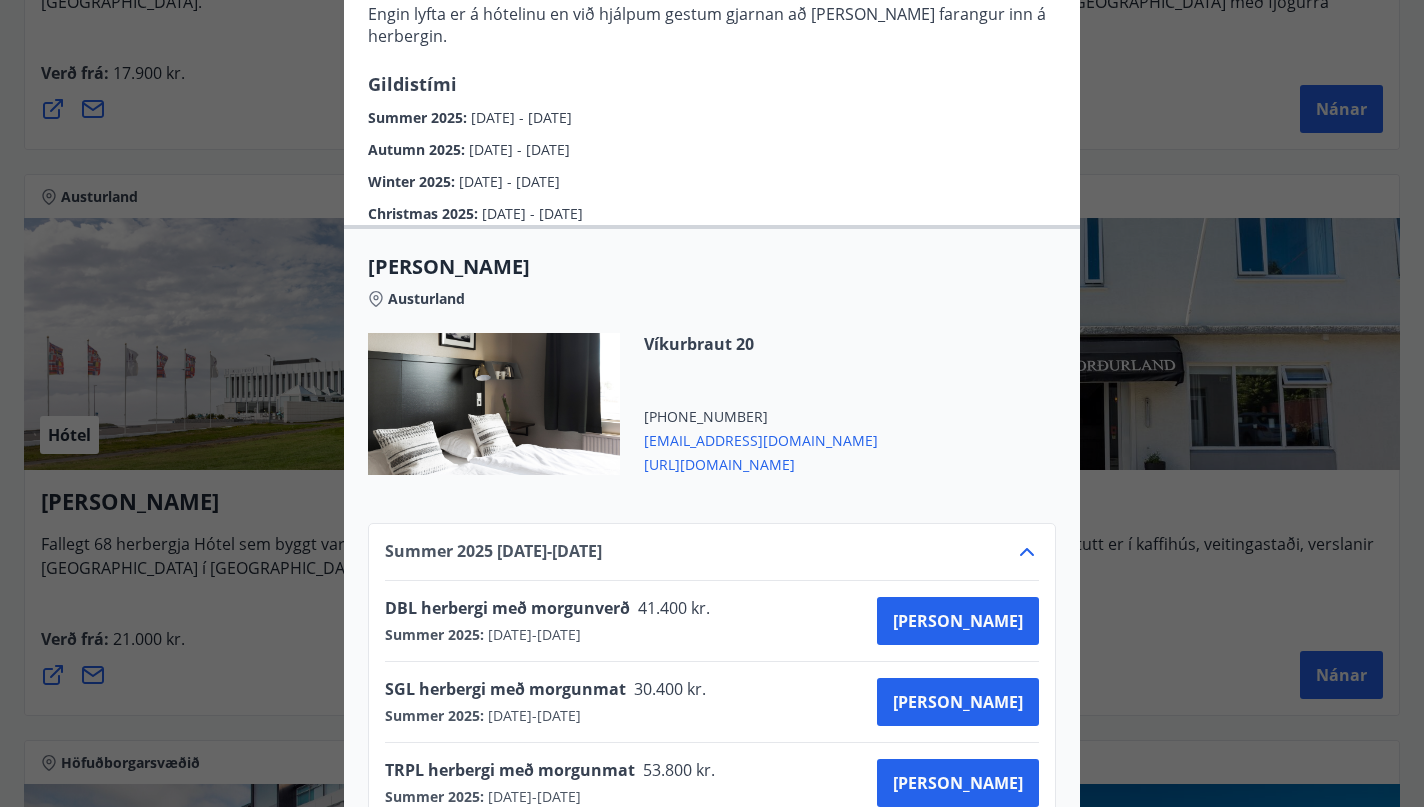 click 